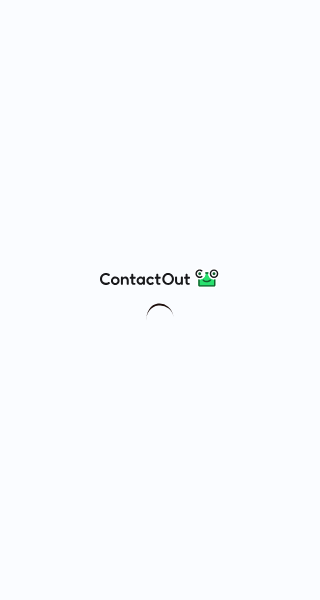 scroll, scrollTop: 0, scrollLeft: 0, axis: both 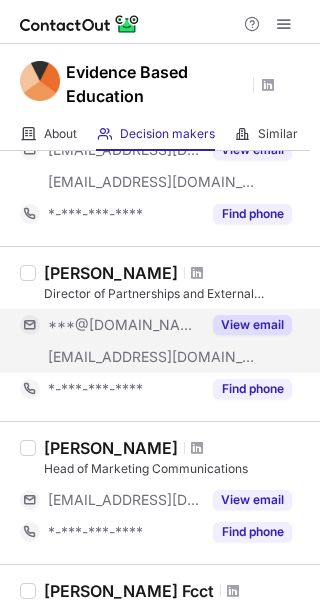 click on "View email" at bounding box center (252, 325) 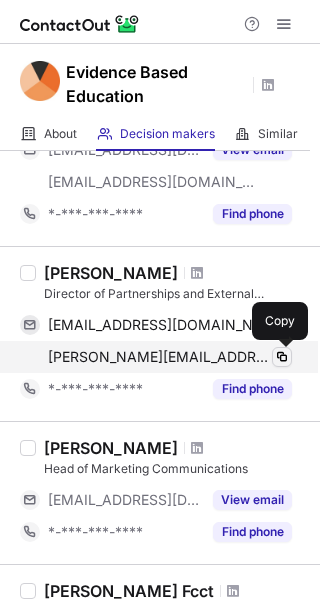 click at bounding box center [282, 357] 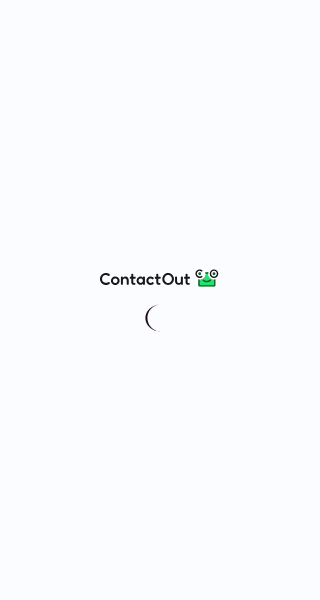 scroll, scrollTop: 0, scrollLeft: 0, axis: both 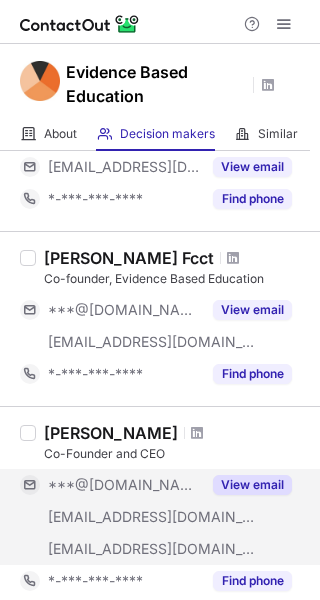 click on "View email" at bounding box center [252, 485] 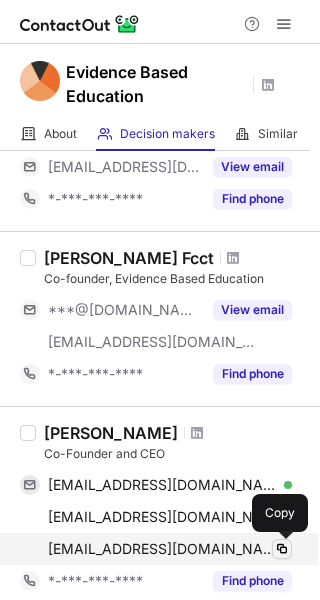 click at bounding box center (282, 549) 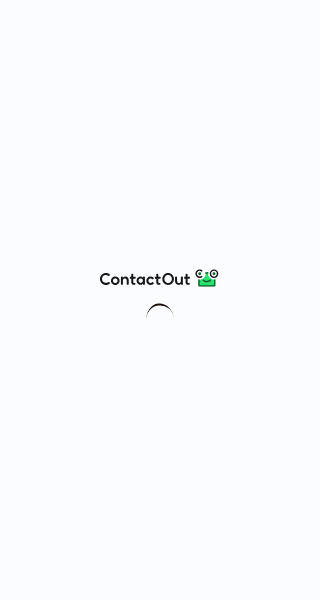 scroll, scrollTop: 0, scrollLeft: 0, axis: both 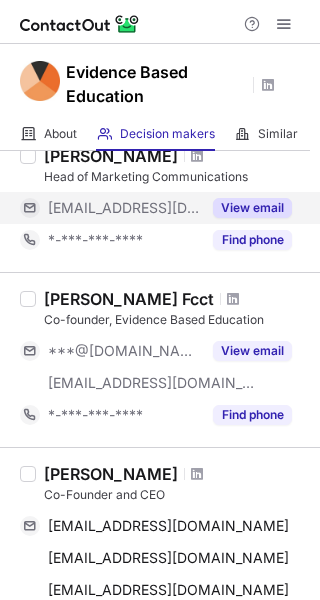 click on "View email" at bounding box center (246, 208) 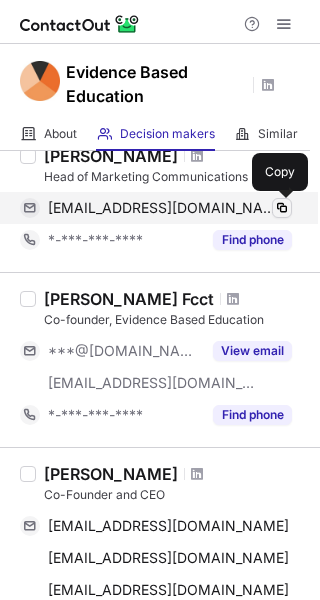 click at bounding box center [282, 208] 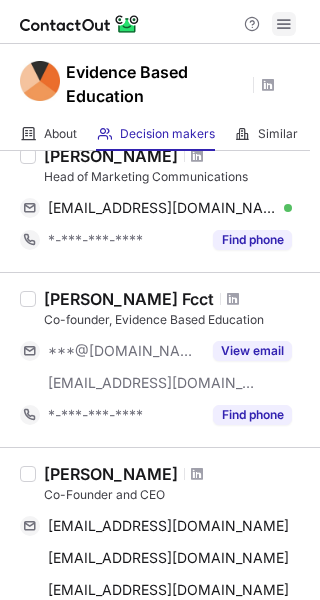 click at bounding box center [284, 24] 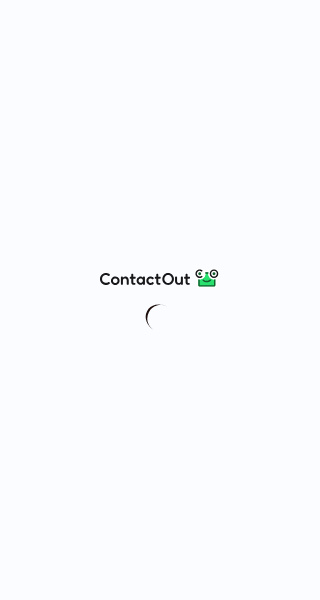 scroll, scrollTop: 0, scrollLeft: 0, axis: both 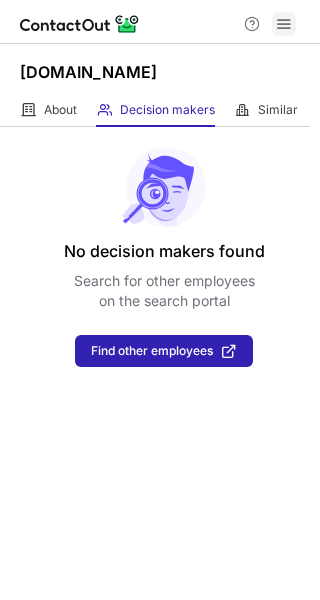 click at bounding box center (284, 24) 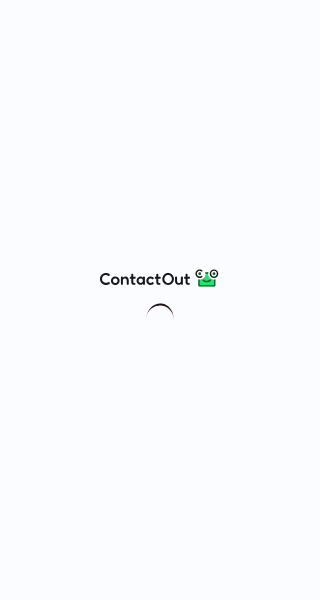 scroll, scrollTop: 0, scrollLeft: 0, axis: both 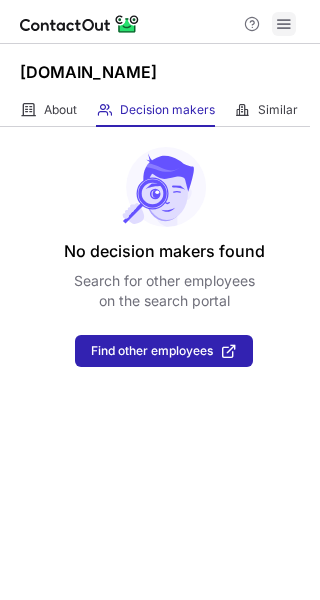 click at bounding box center [284, 24] 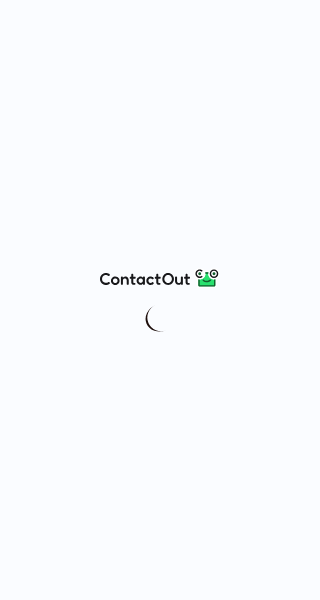 scroll, scrollTop: 0, scrollLeft: 0, axis: both 